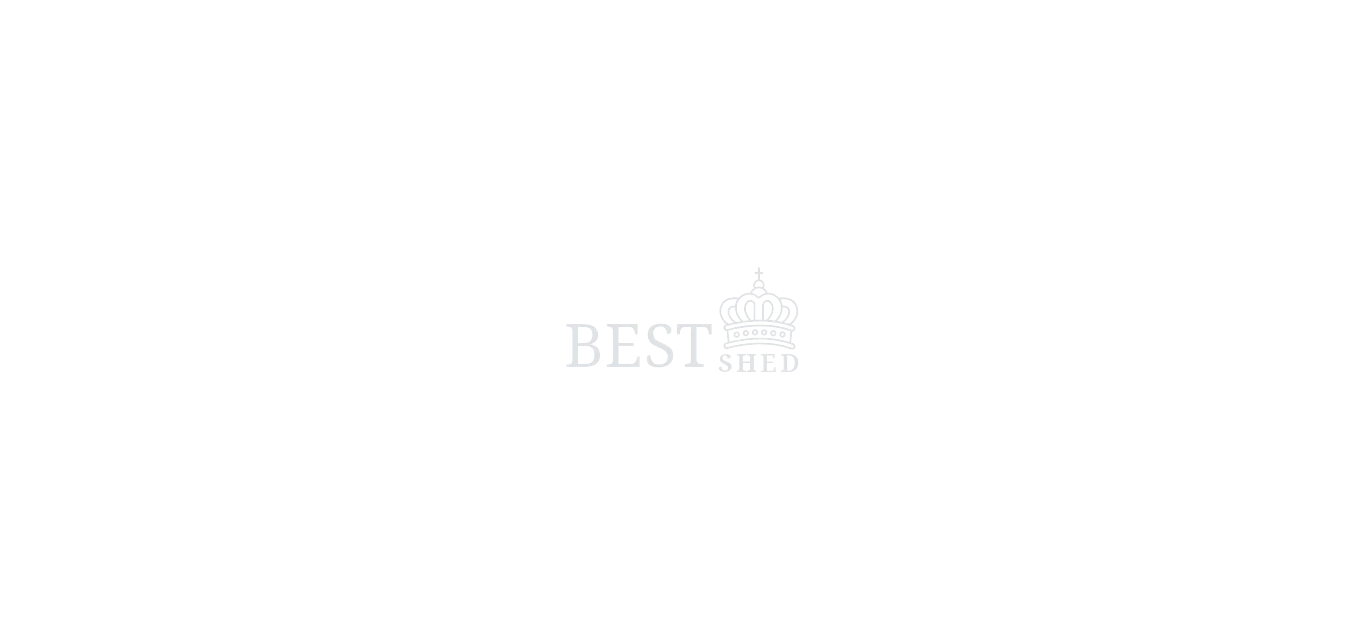 scroll, scrollTop: 0, scrollLeft: 0, axis: both 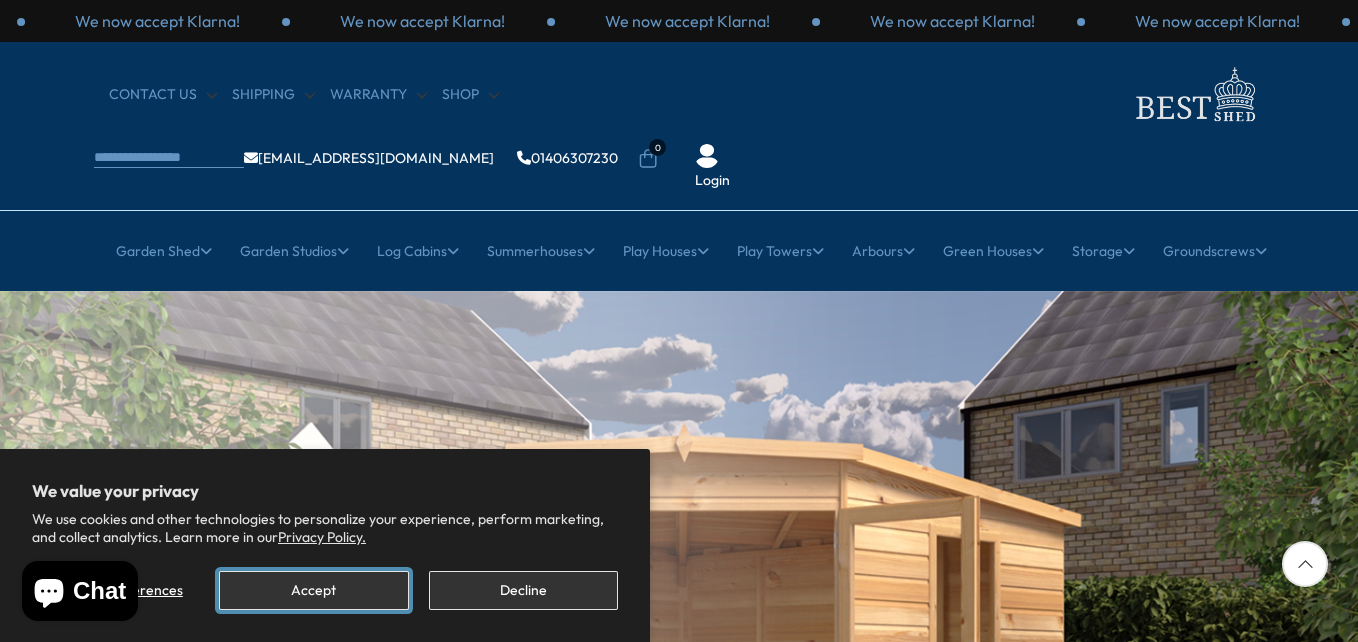 click on "Accept" at bounding box center [313, 590] 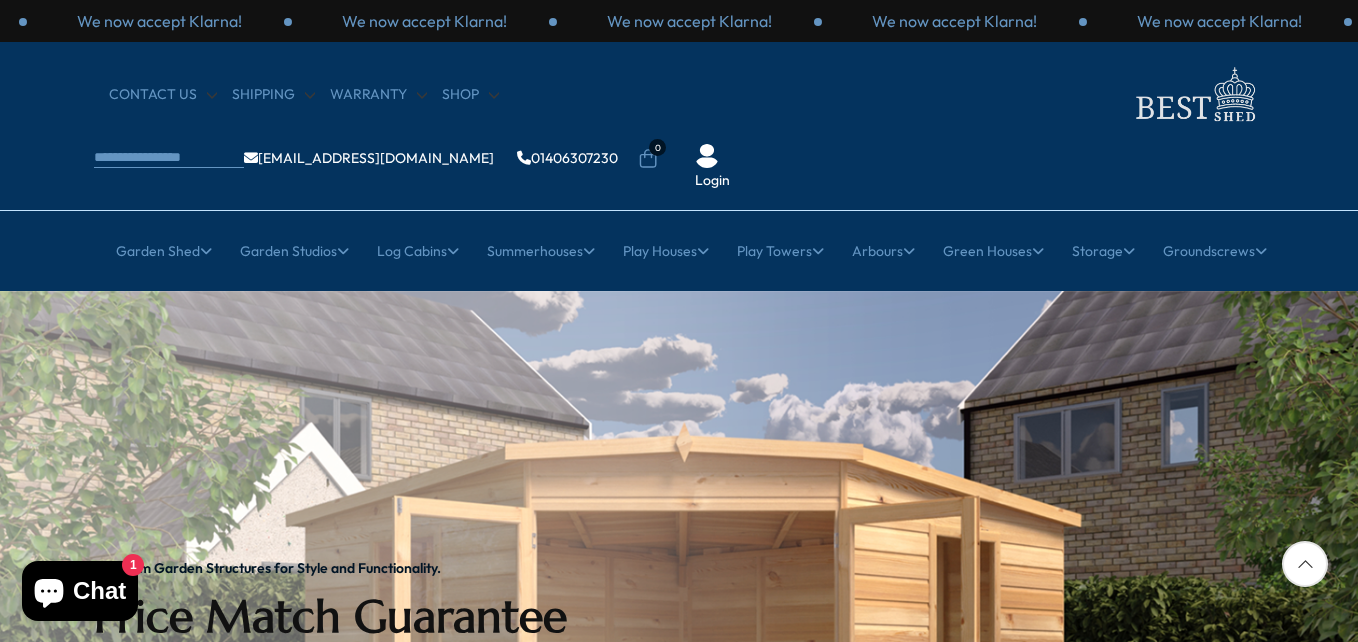 click at bounding box center [1338, 663] 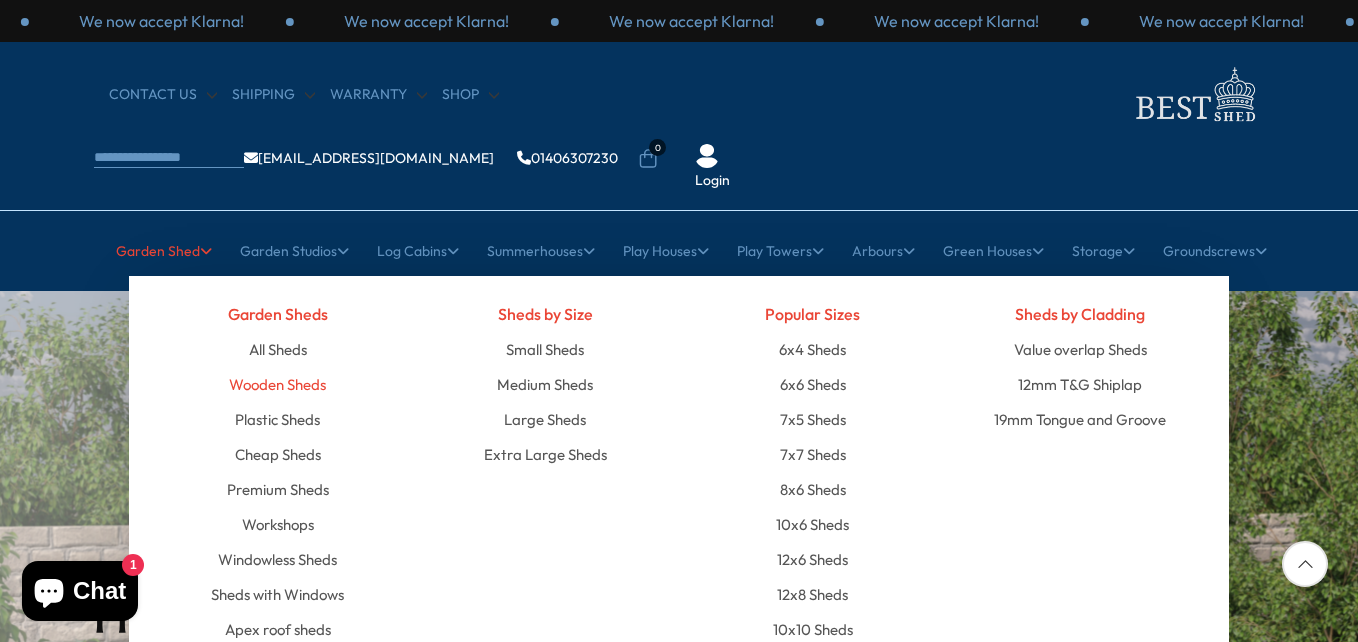 click on "Wooden Sheds" at bounding box center (277, 384) 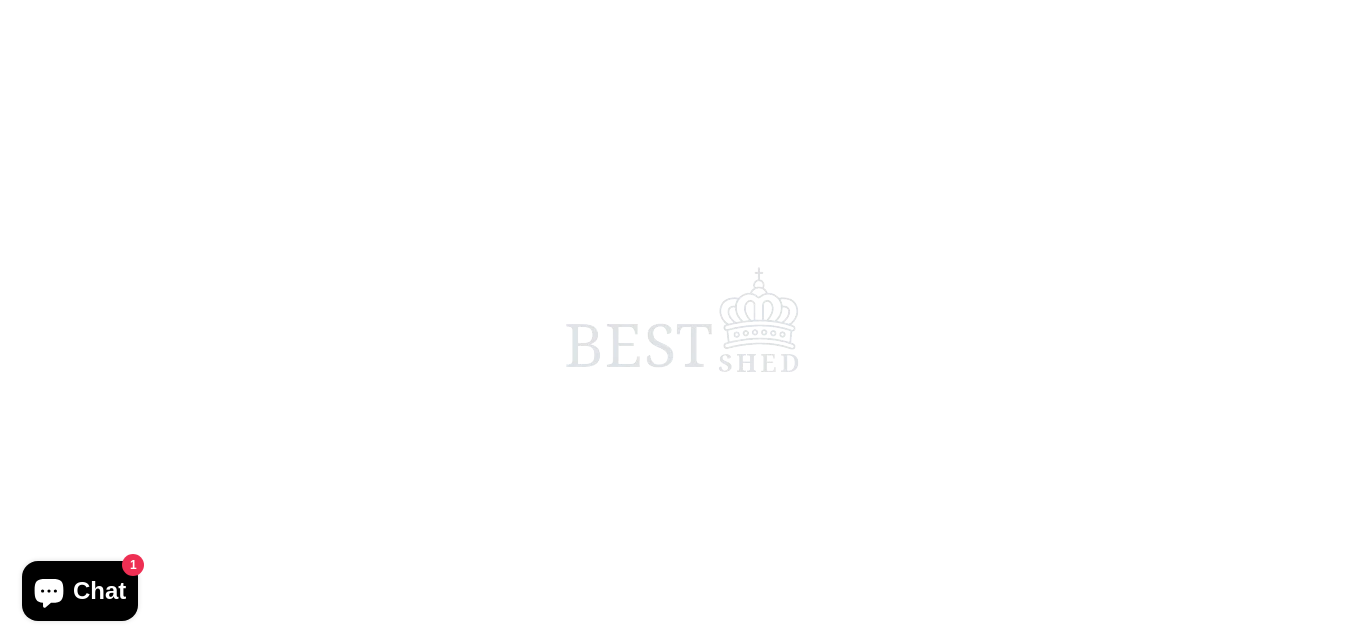 scroll, scrollTop: 0, scrollLeft: 0, axis: both 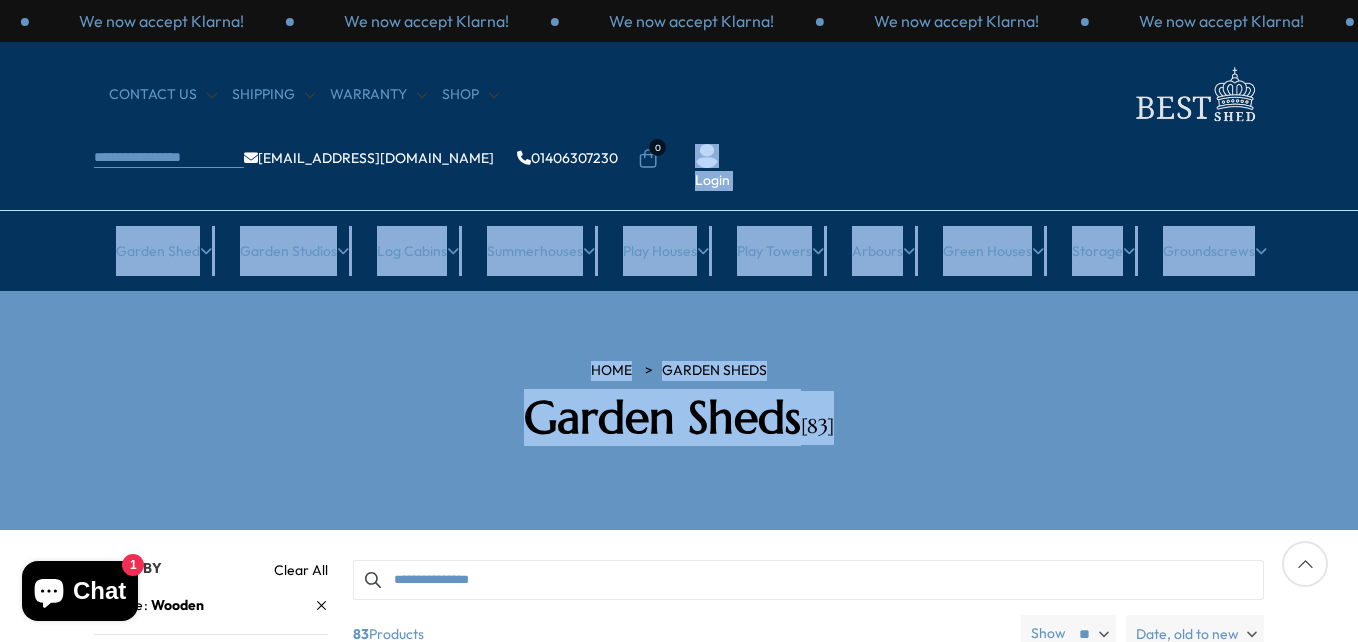 drag, startPoint x: 1351, startPoint y: 57, endPoint x: 1361, endPoint y: 372, distance: 315.1587 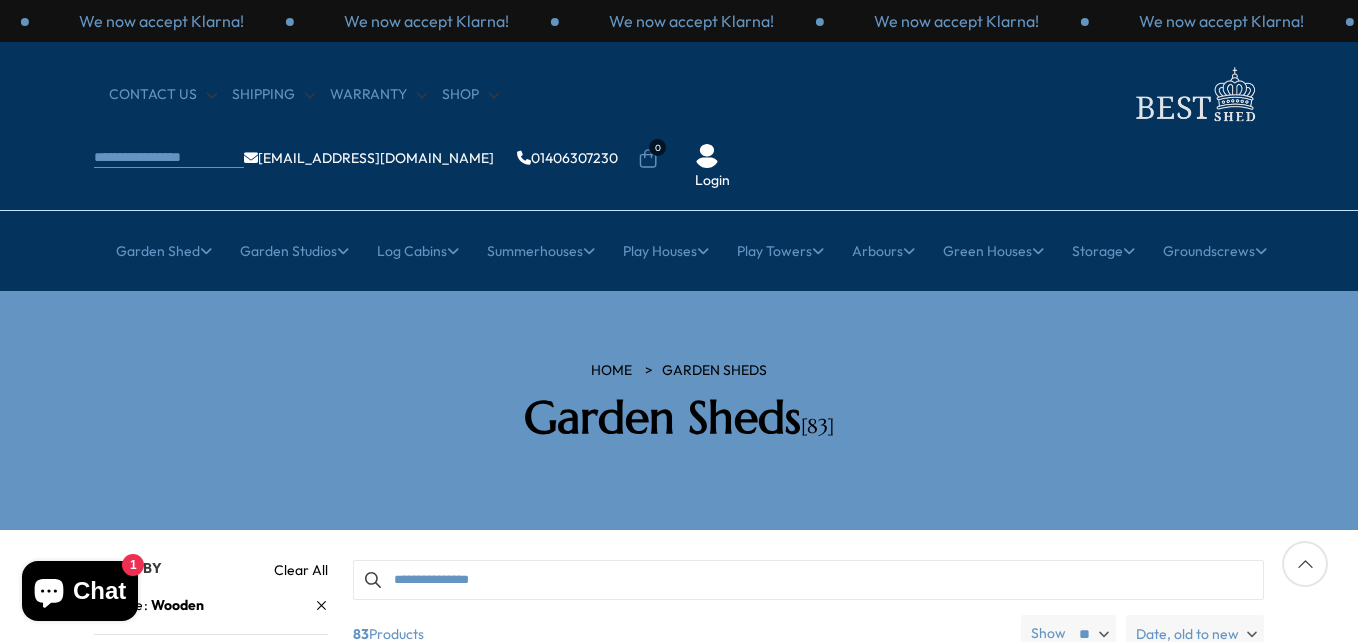 click at bounding box center (1305, 564) 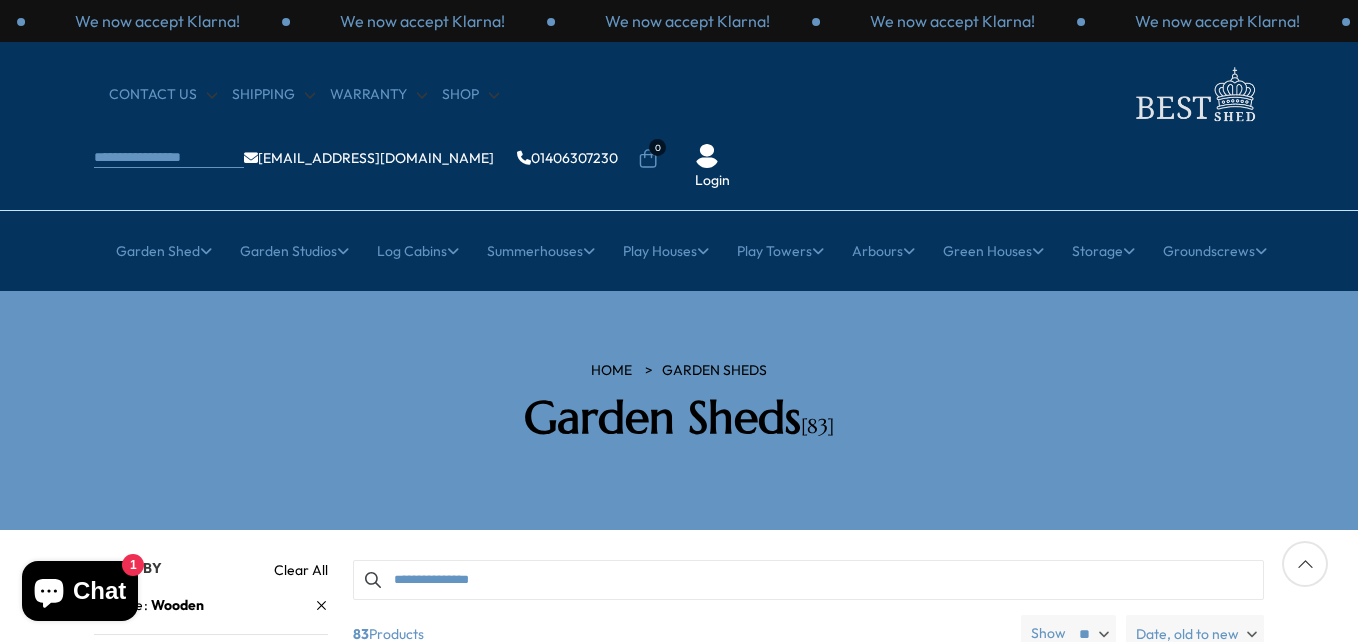 click on "** ** **" at bounding box center (1092, 634) 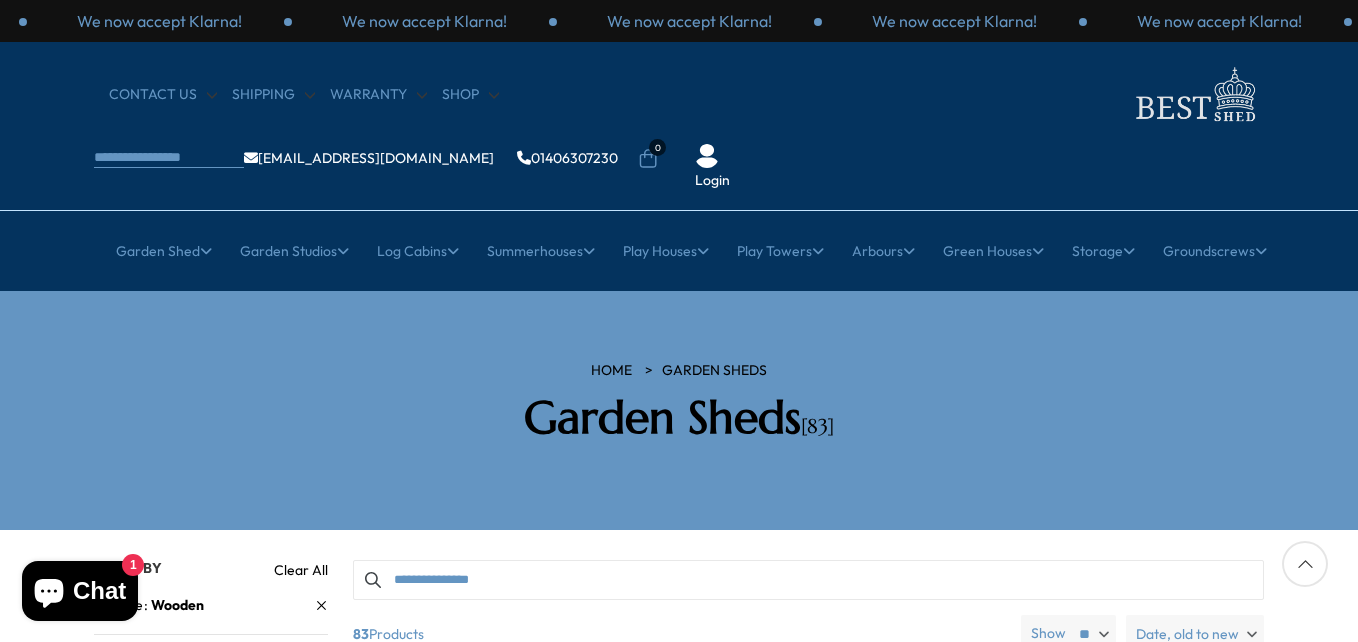 click on "Filters
83  products viewed" at bounding box center (679, 2379) 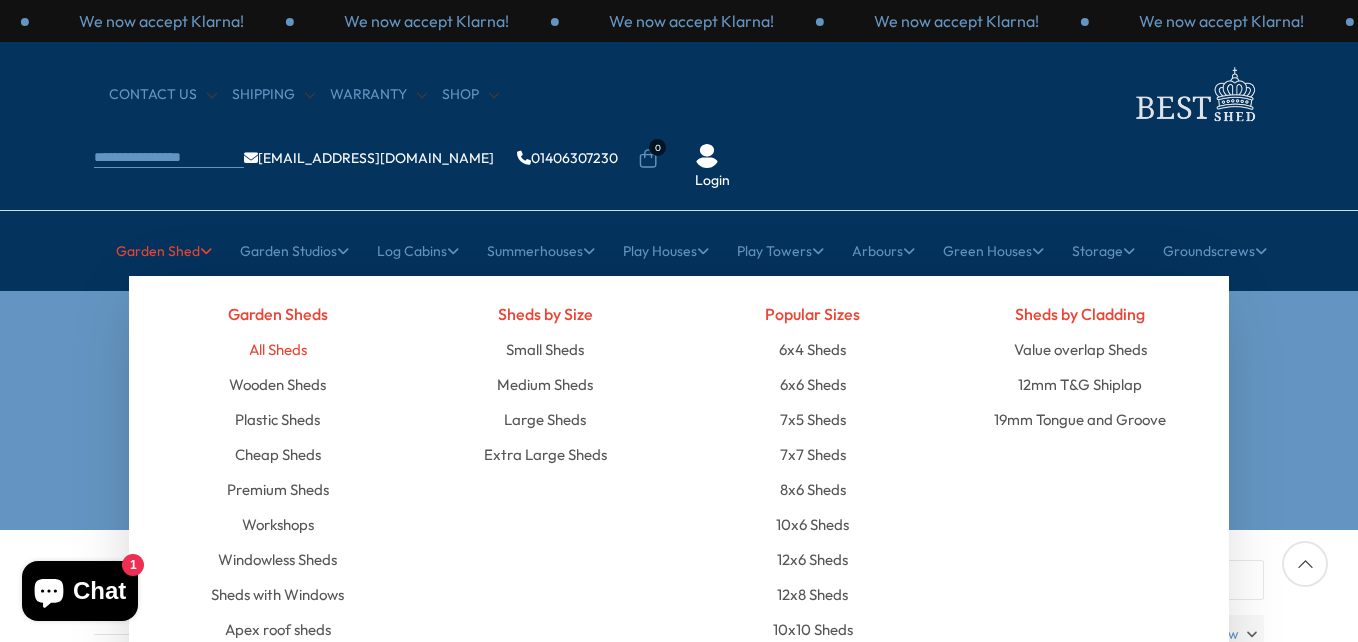 click on "All Sheds" at bounding box center [278, 349] 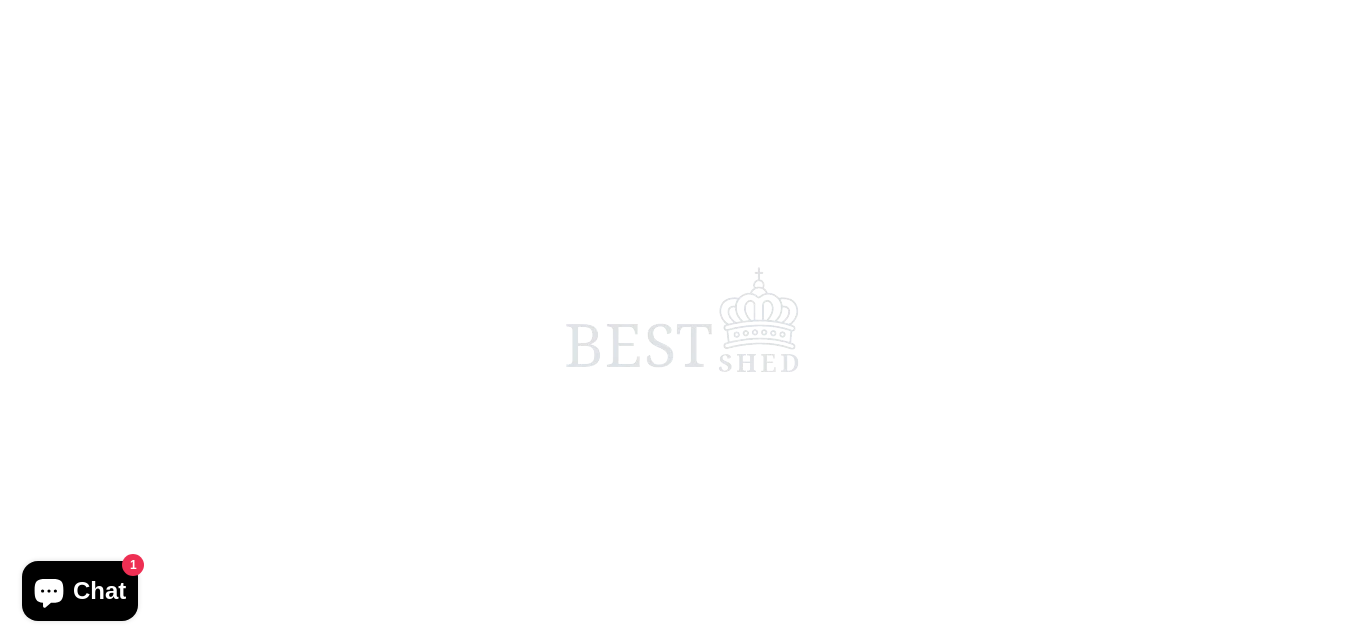 scroll, scrollTop: 0, scrollLeft: 0, axis: both 